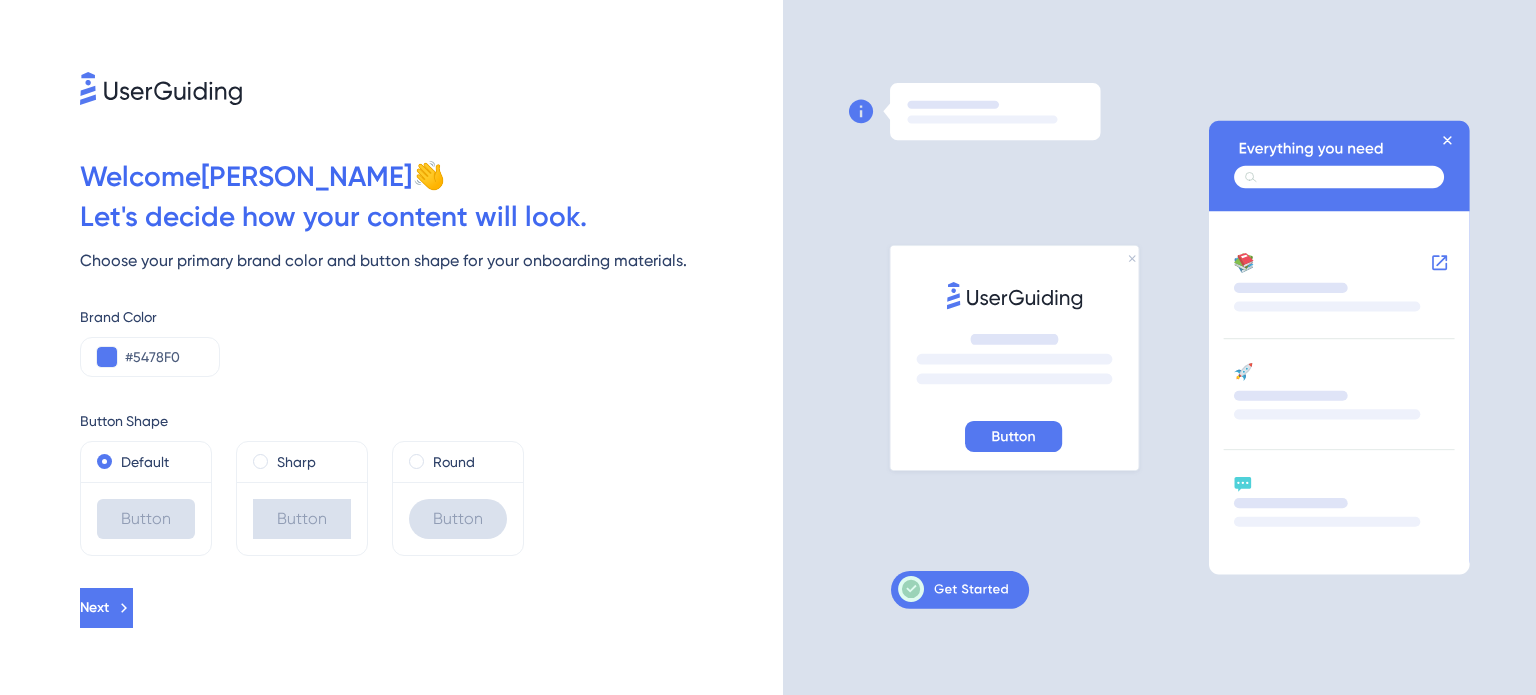 scroll, scrollTop: 0, scrollLeft: 0, axis: both 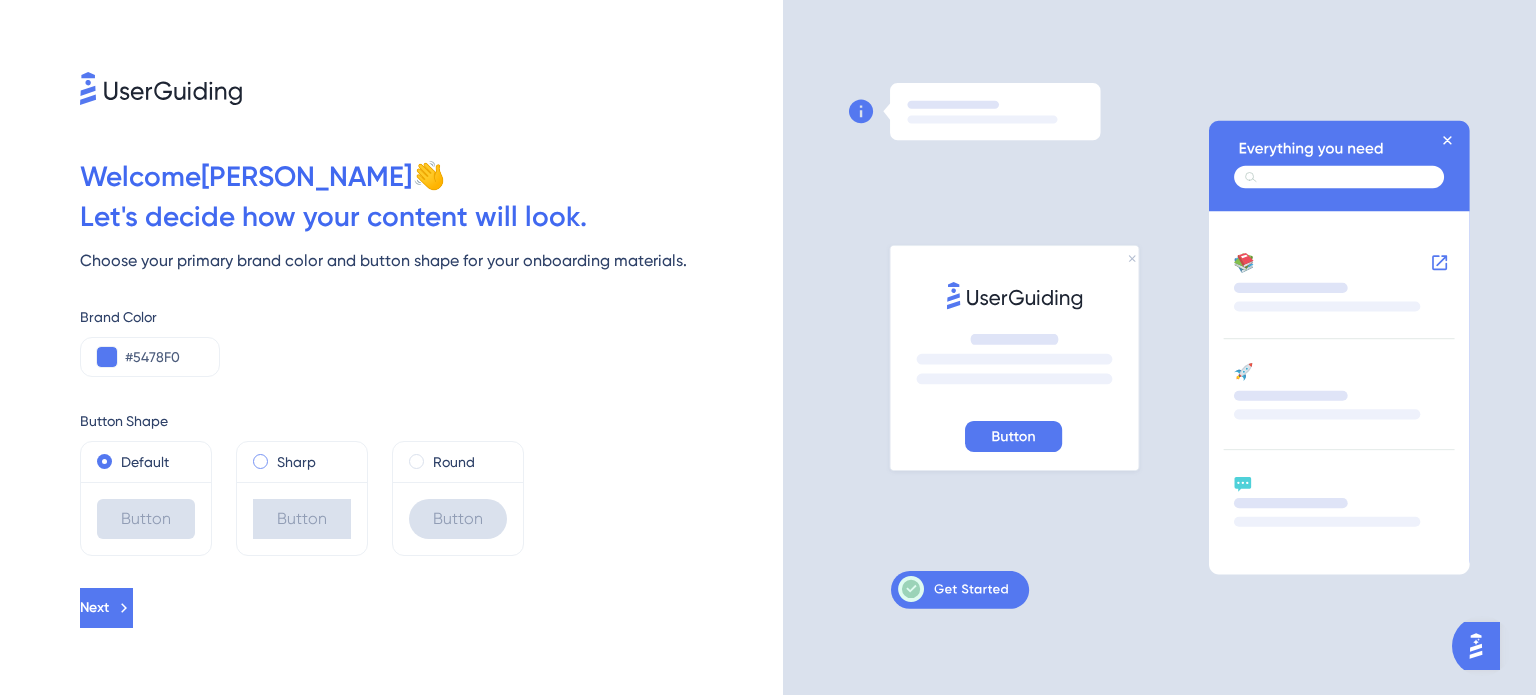 click on "Sharp" at bounding box center (302, 462) 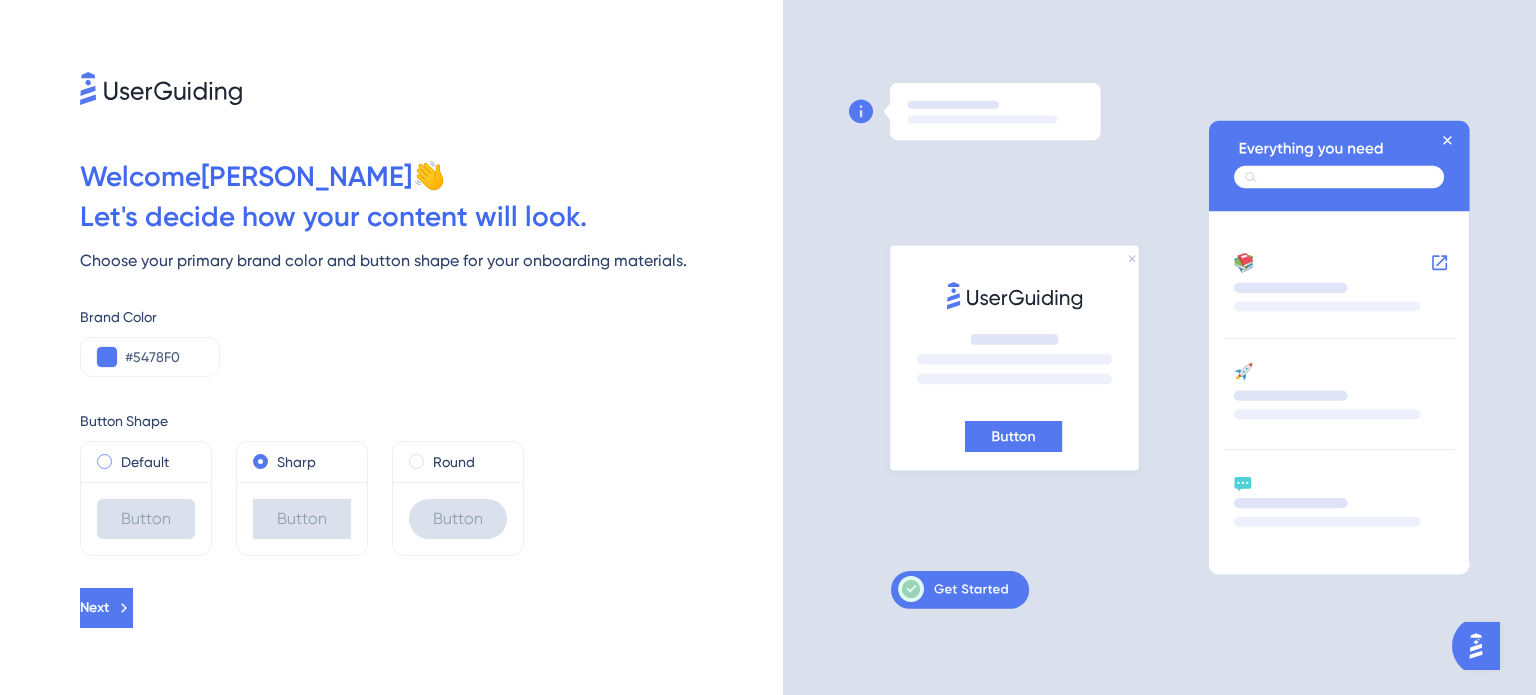 click on "Default" at bounding box center [145, 462] 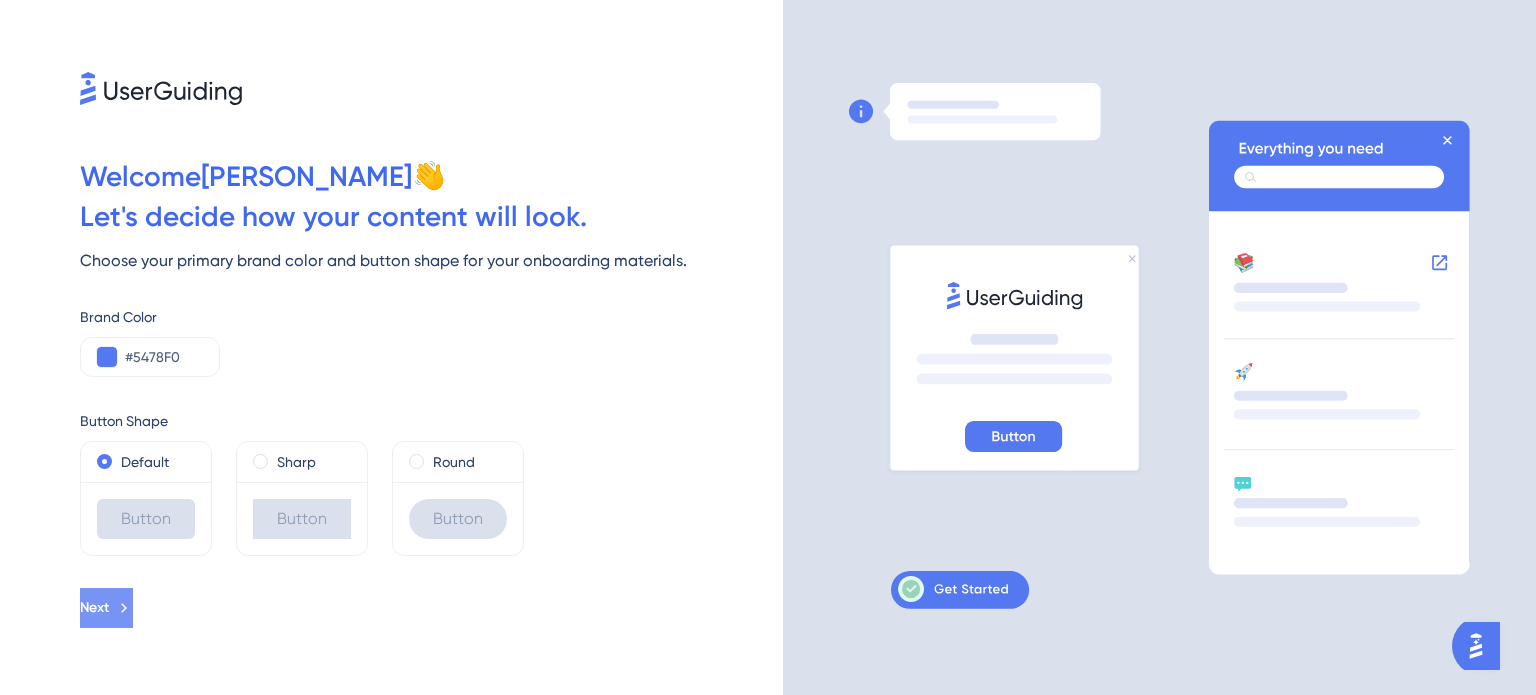 click on "Next" at bounding box center [94, 608] 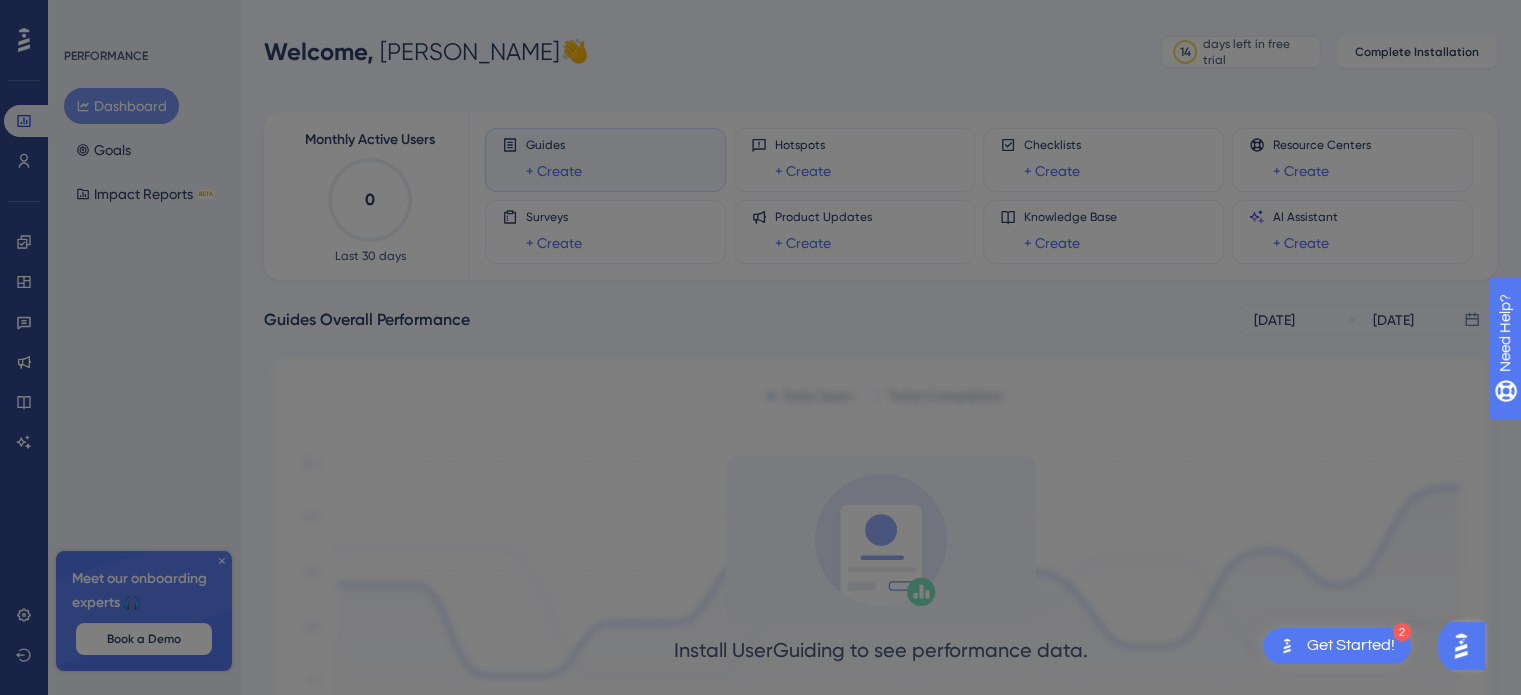 scroll, scrollTop: 0, scrollLeft: 0, axis: both 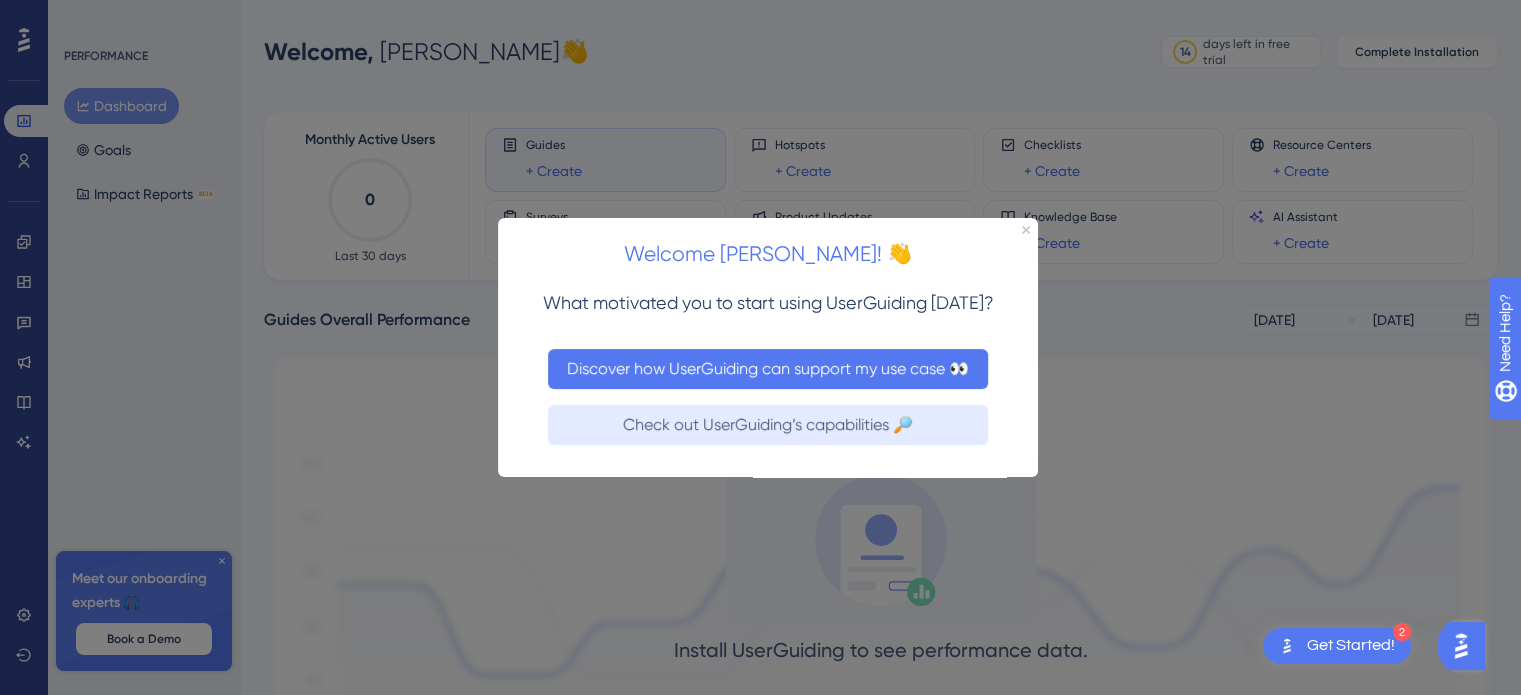 click on "Discover how UserGuiding can support my use case 👀" at bounding box center [768, 368] 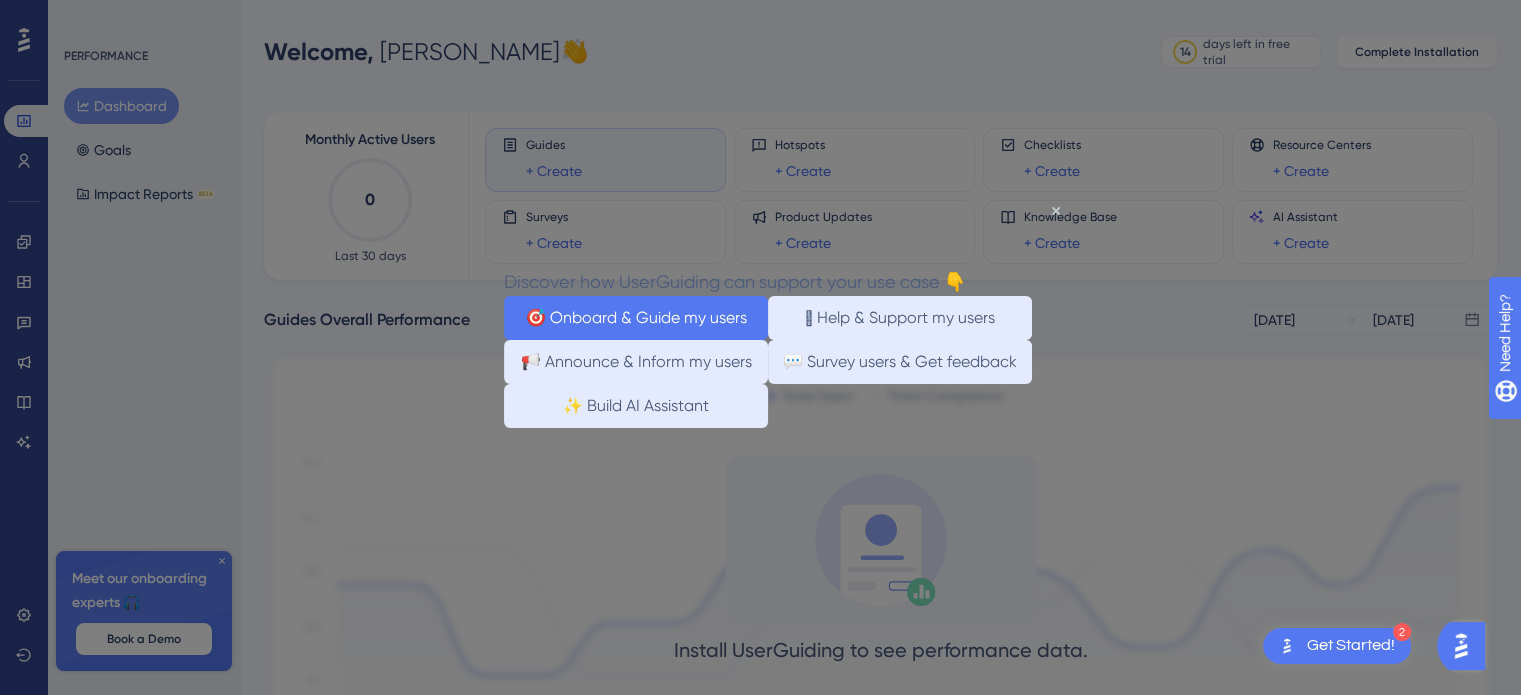 click on "🎯 Onboard & Guide my users" at bounding box center (636, 317) 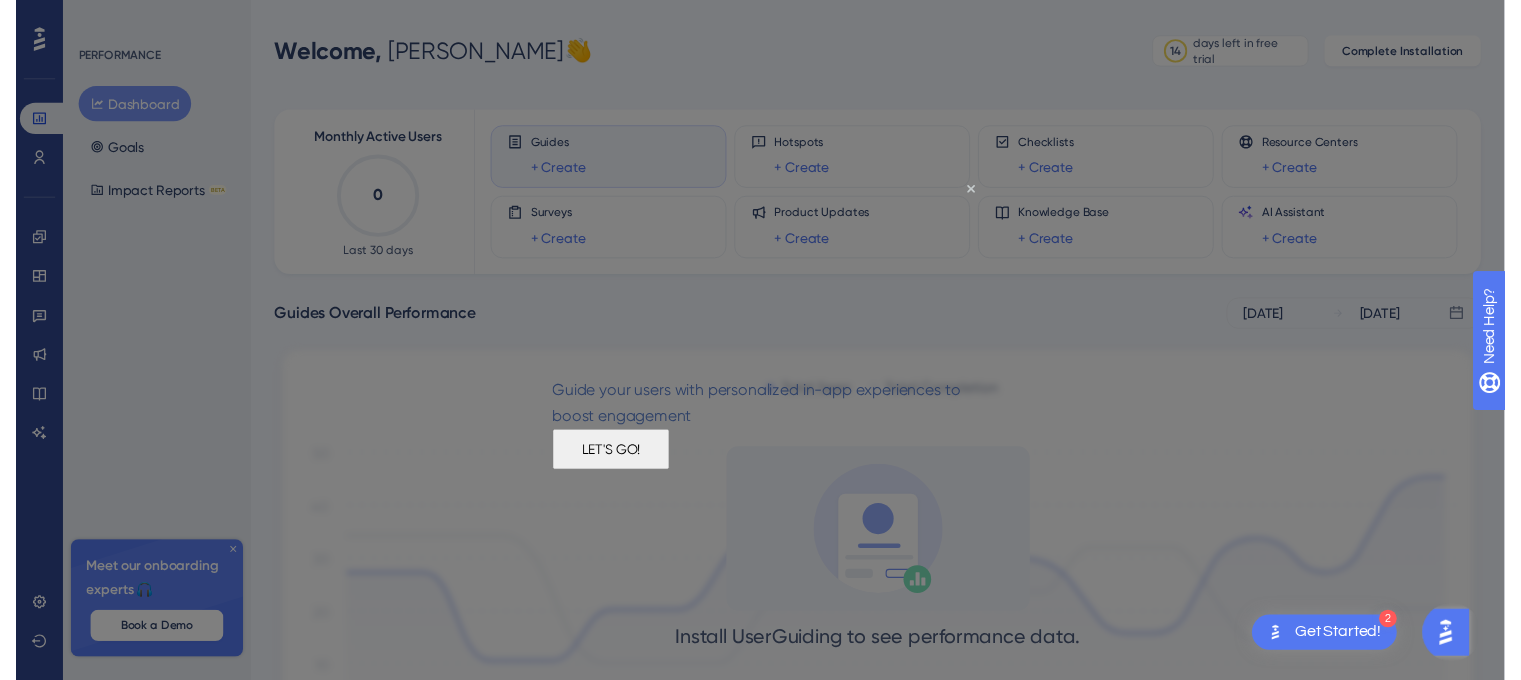 scroll, scrollTop: 0, scrollLeft: 0, axis: both 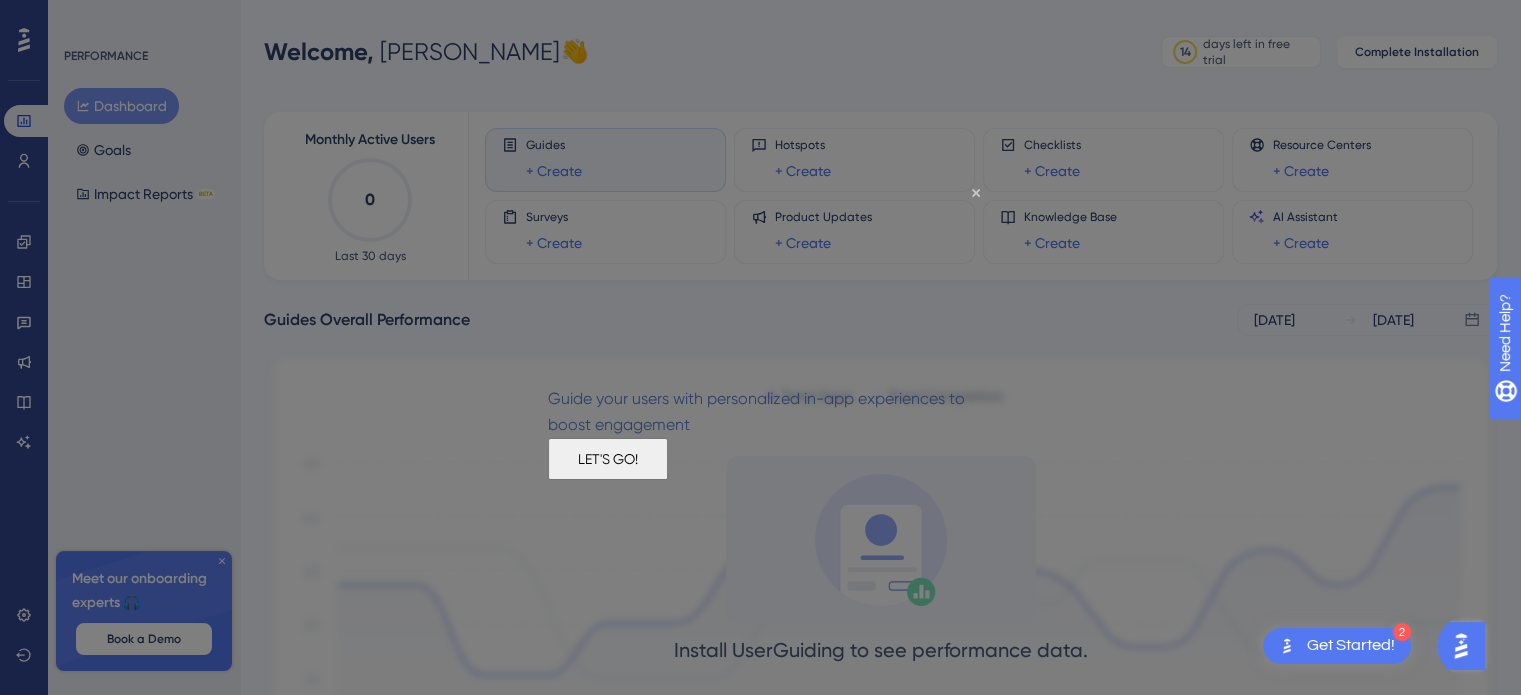 click on "LET'S GO!" at bounding box center [608, 458] 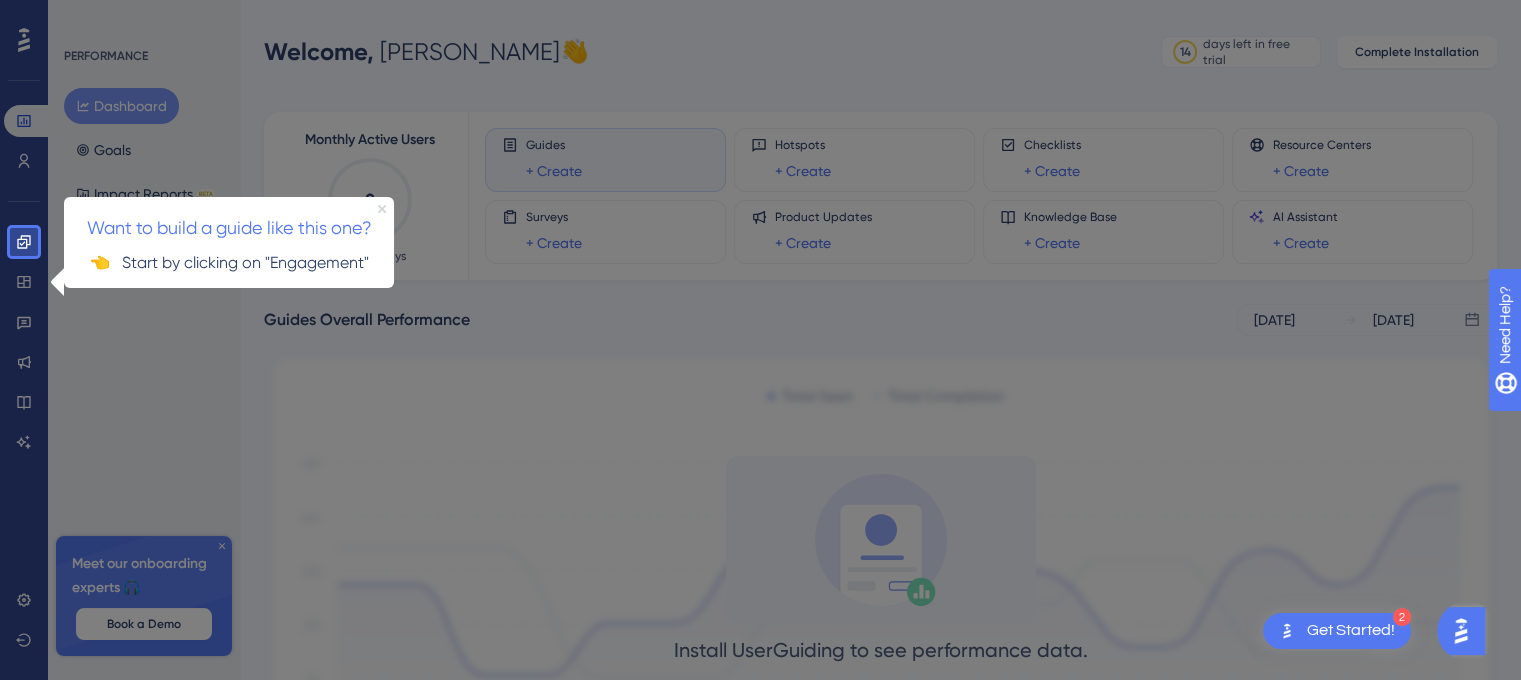 click 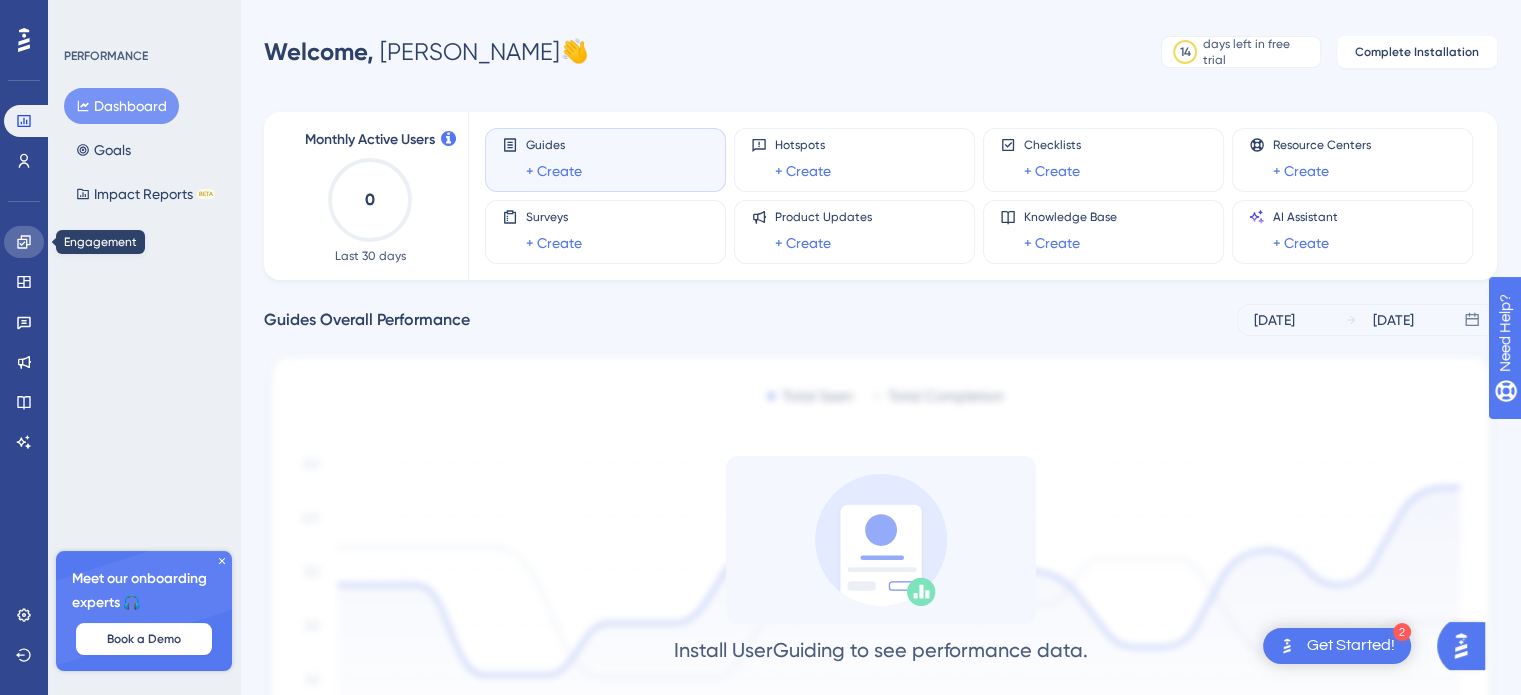 click 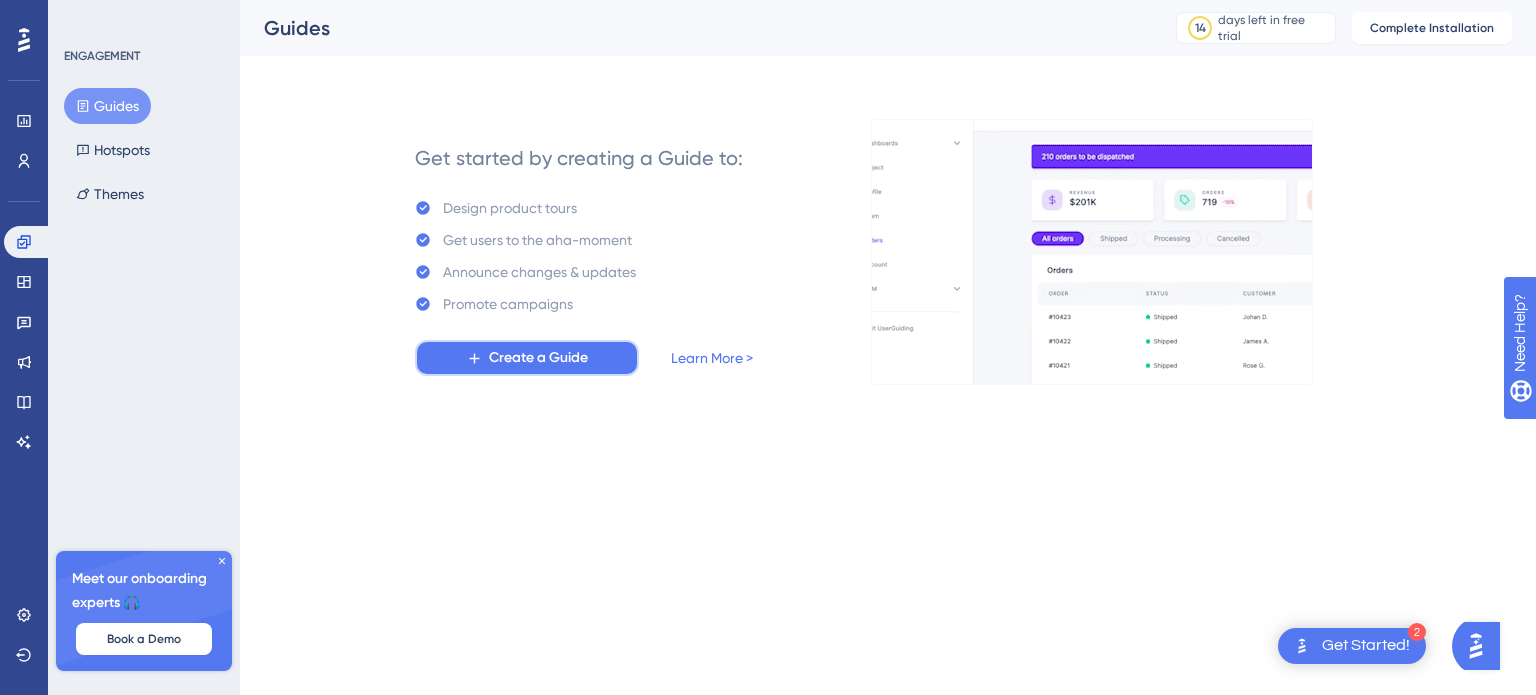 click on "Create a Guide" at bounding box center [538, 358] 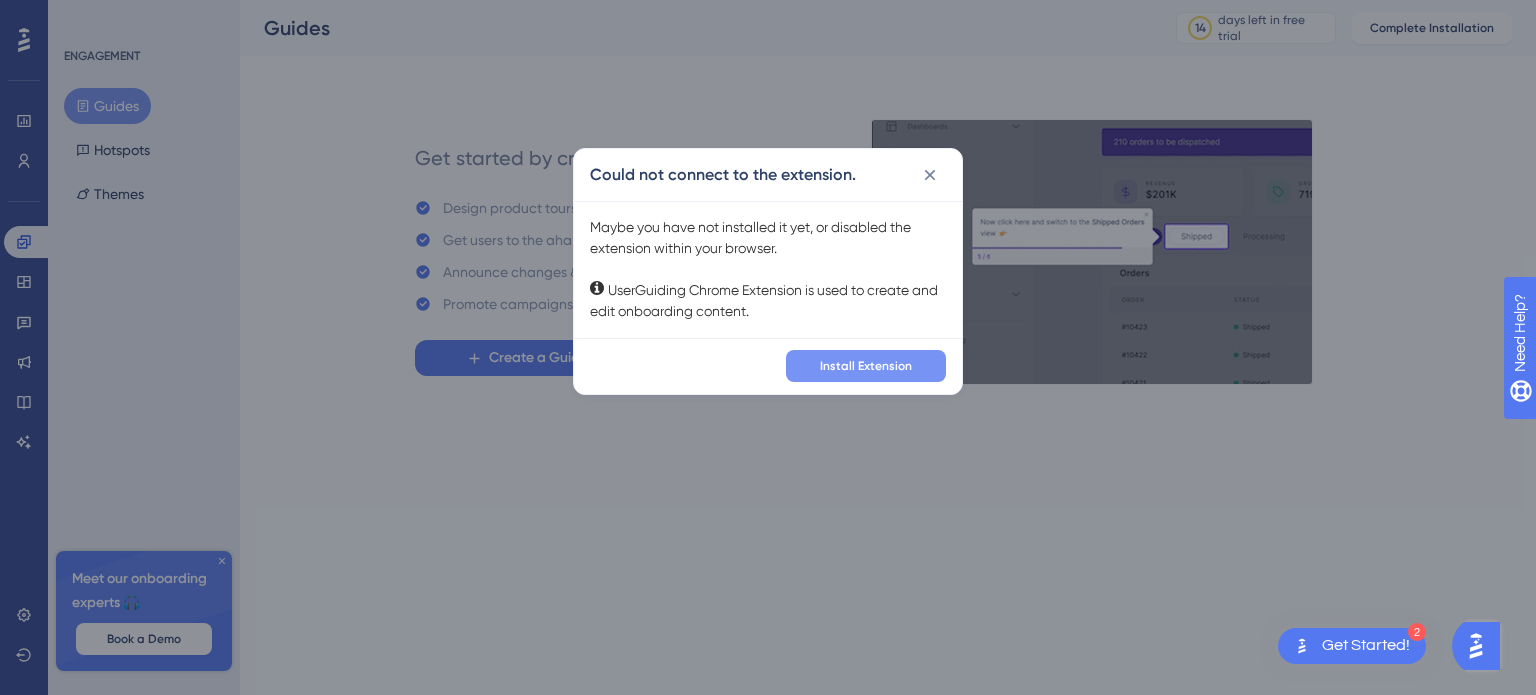 click on "Install Extension" at bounding box center (866, 366) 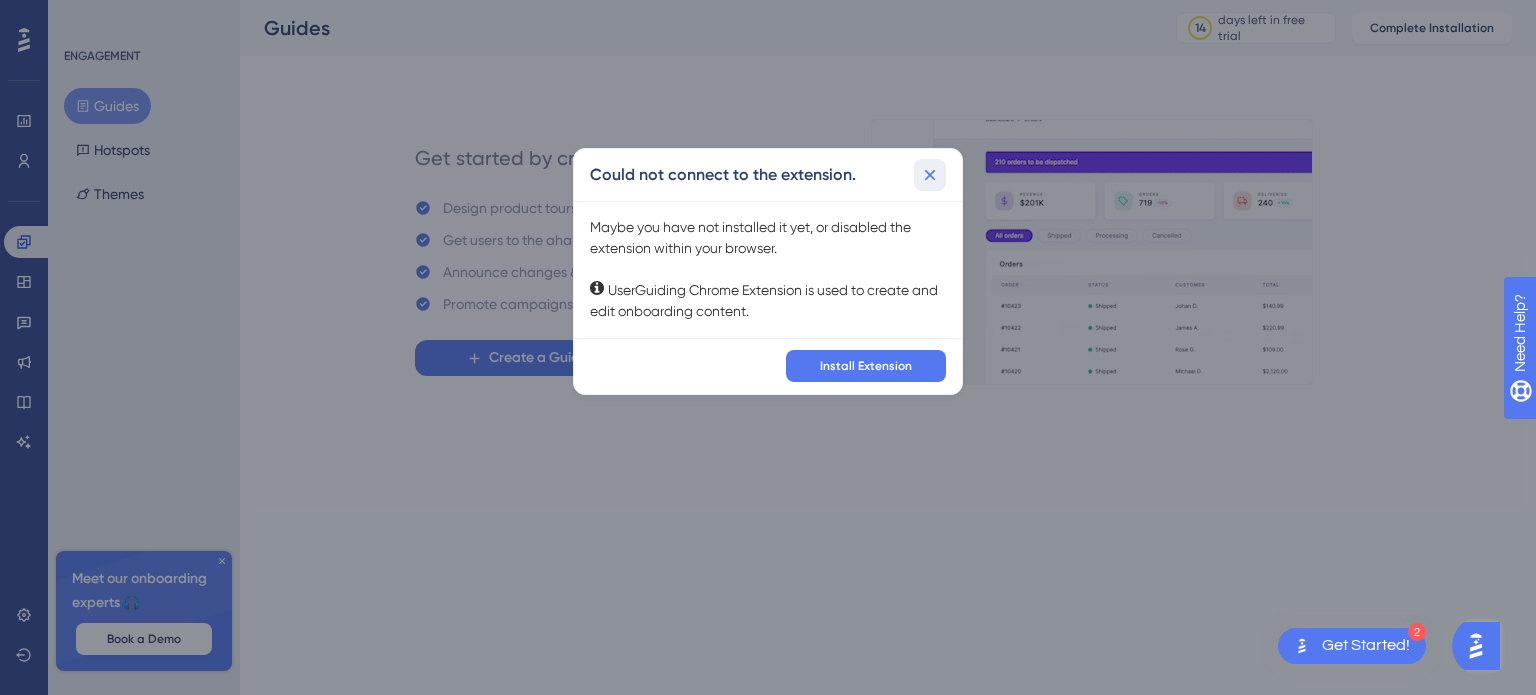 click 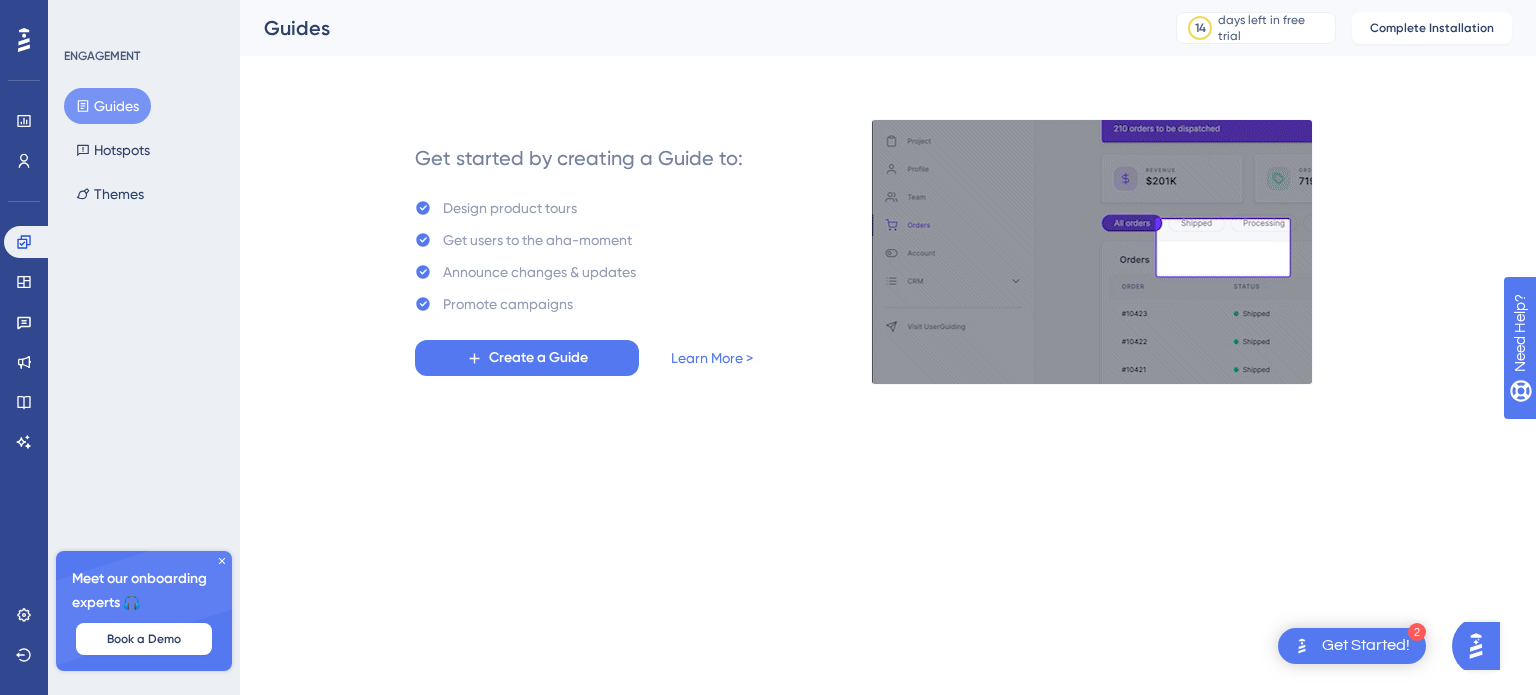 click on "Get Started!" at bounding box center (1366, 646) 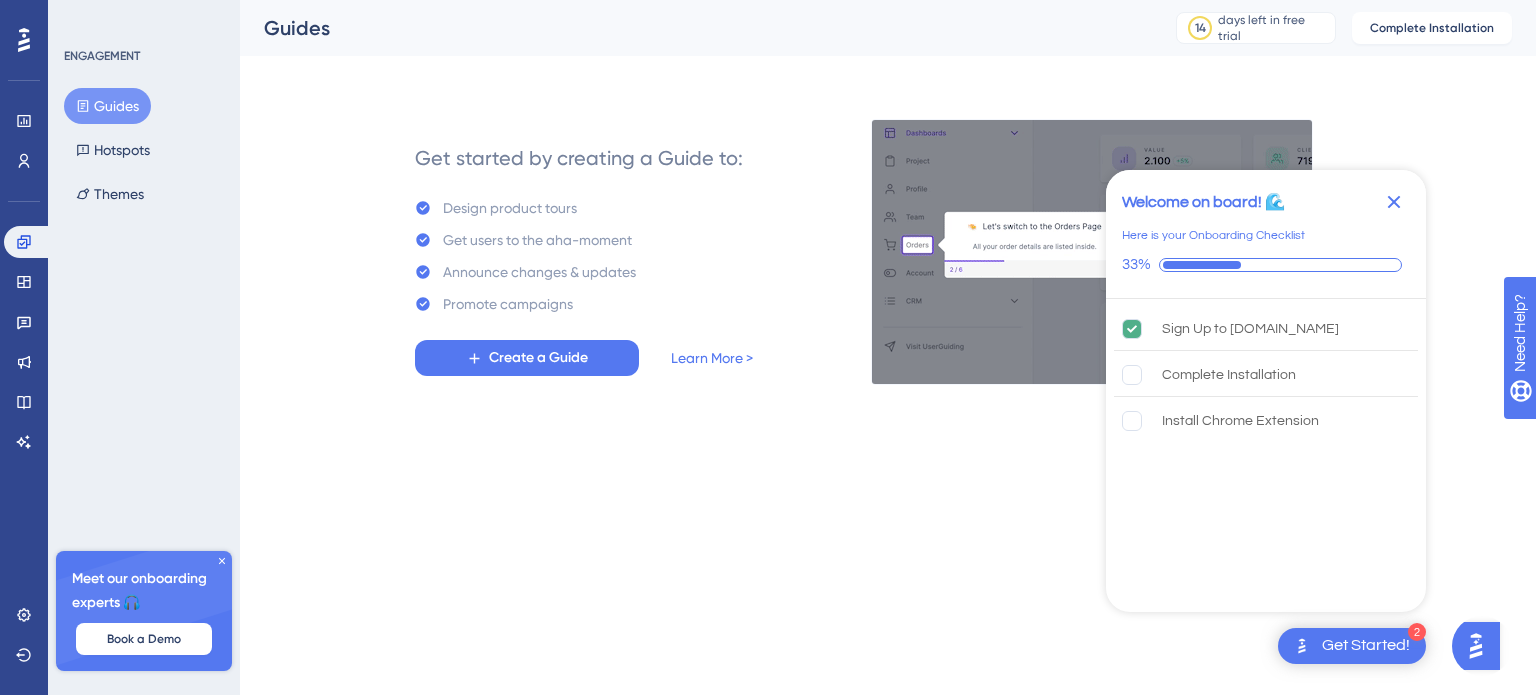click 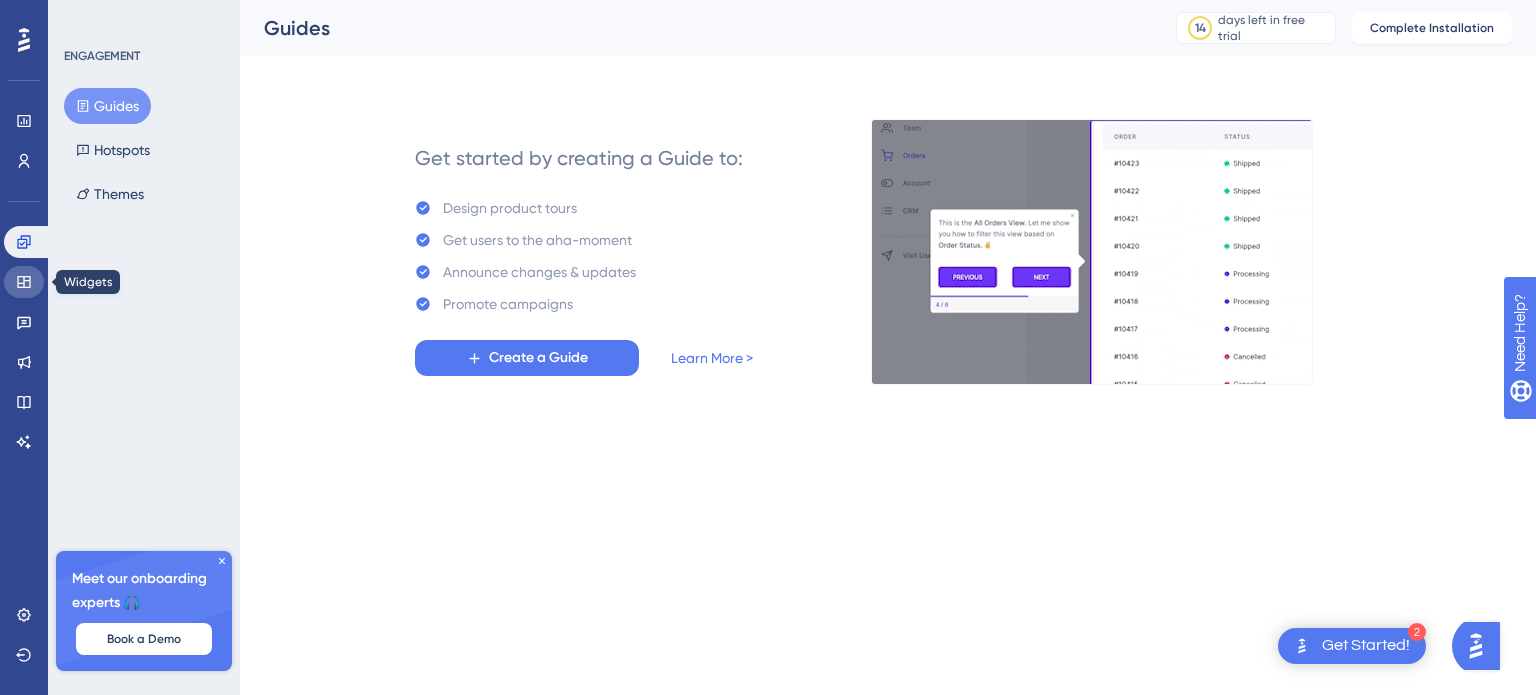 click 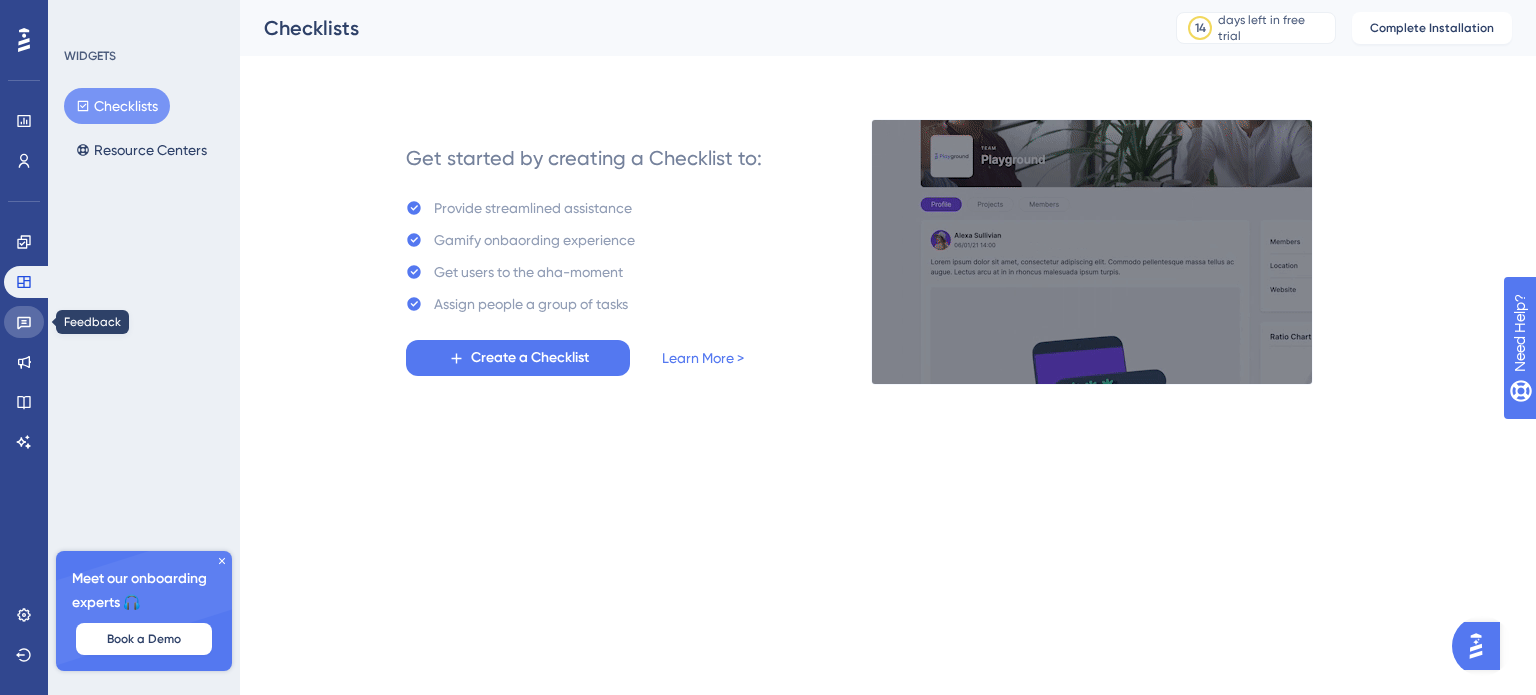 click 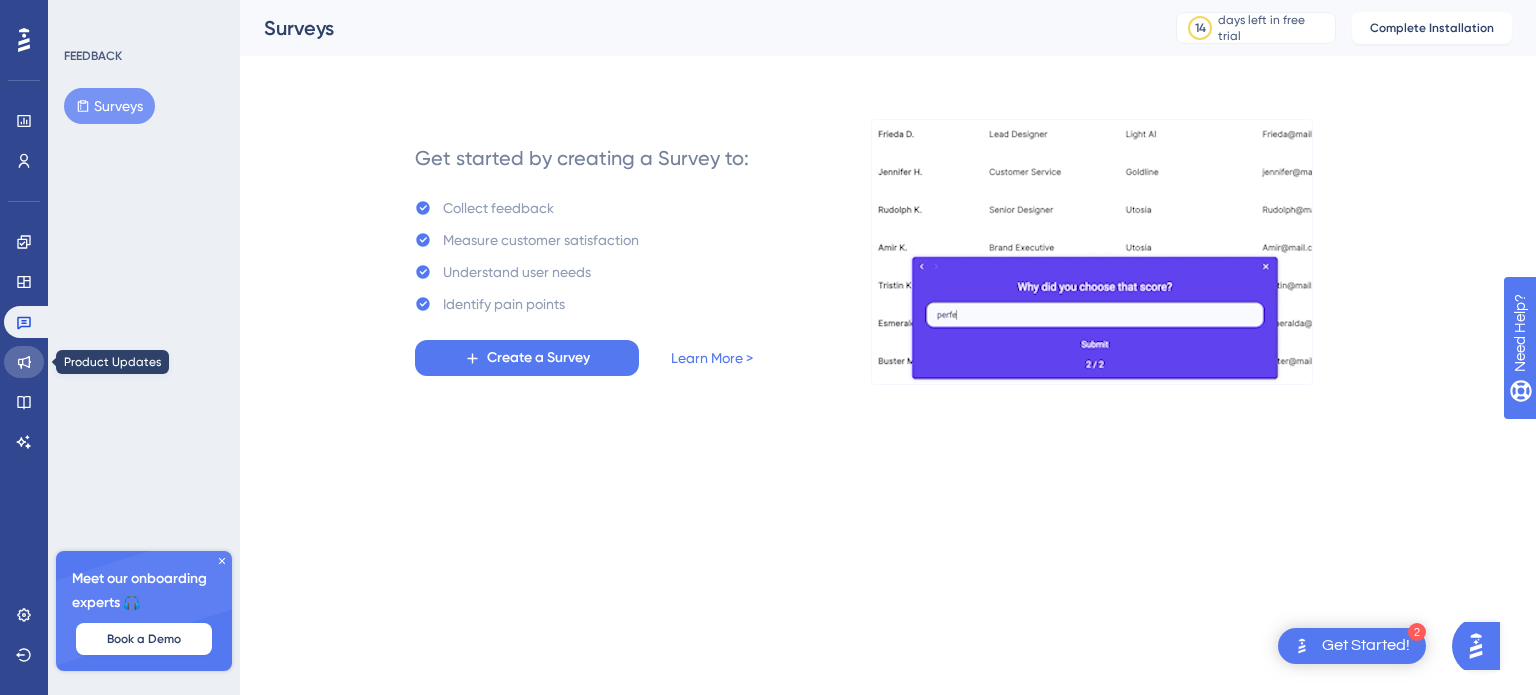 click 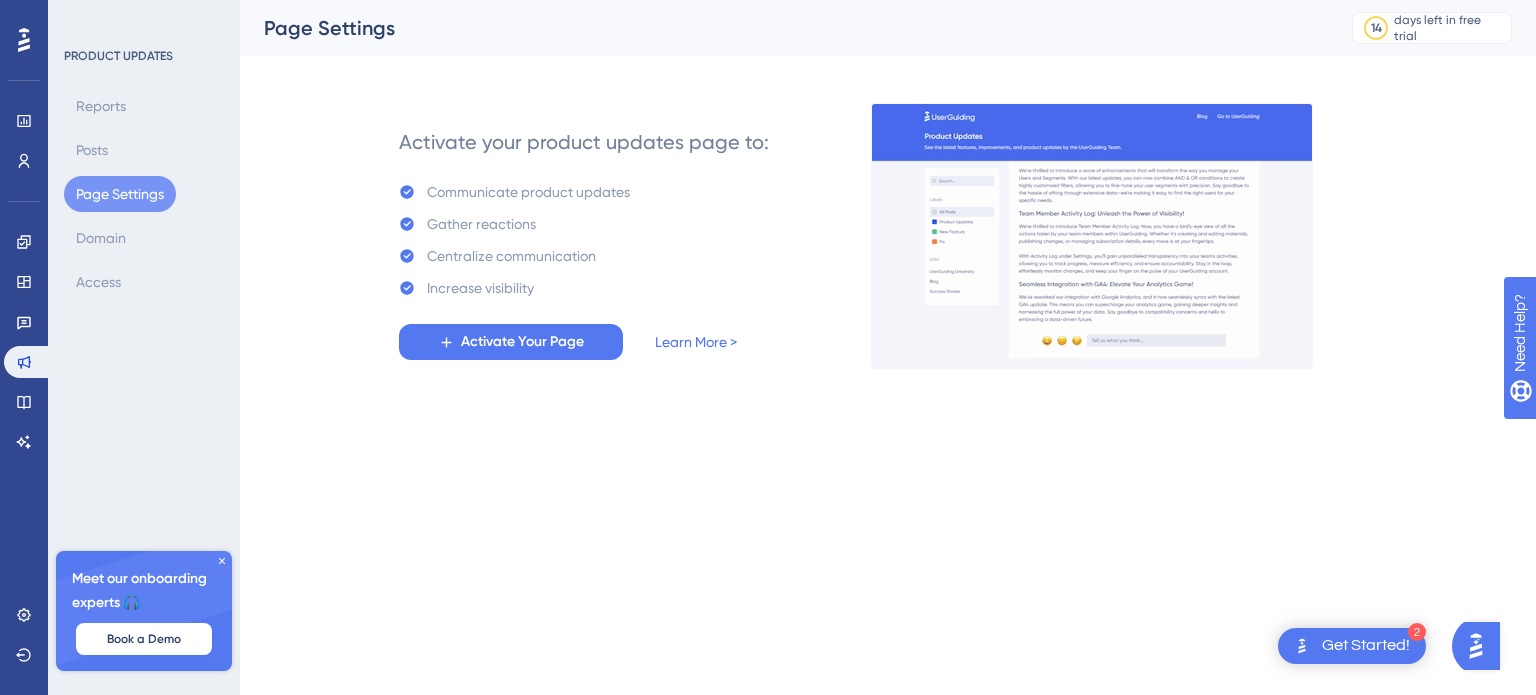 click 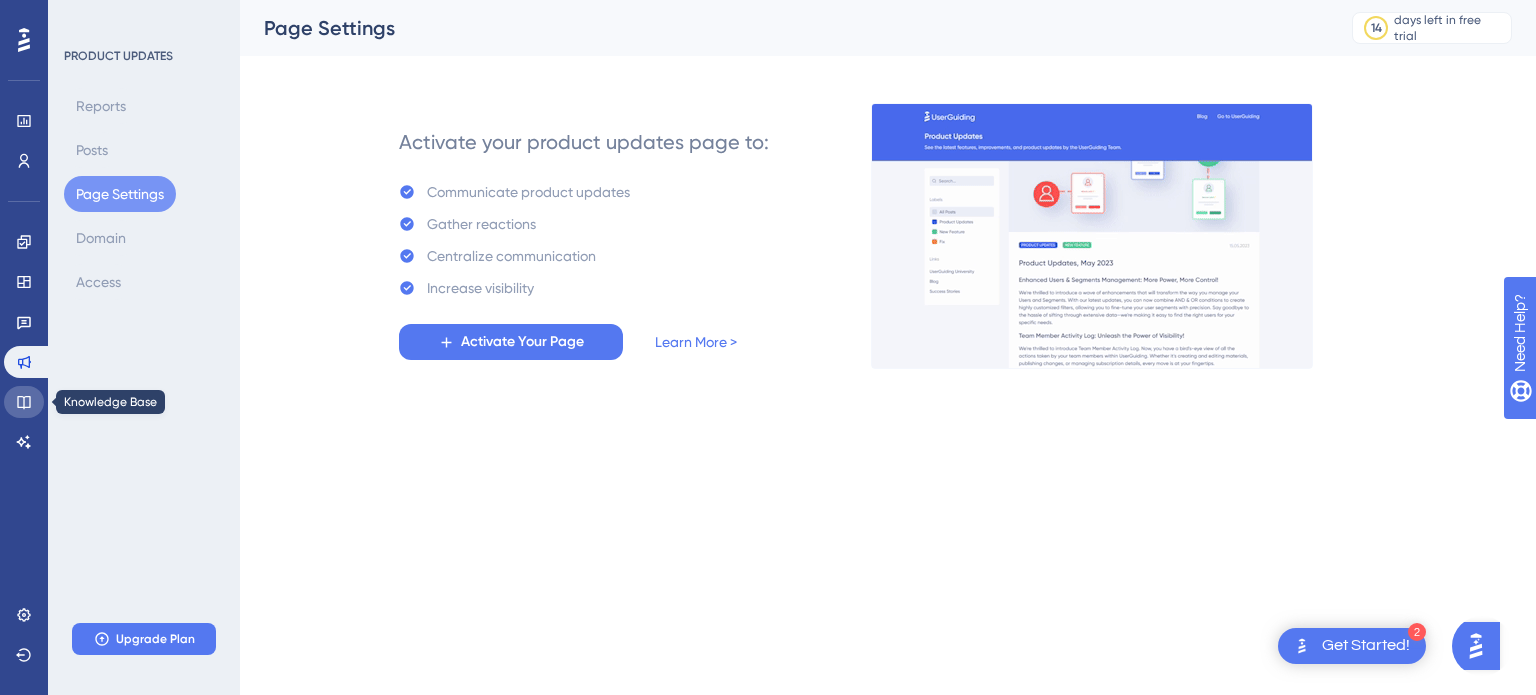 click at bounding box center (24, 402) 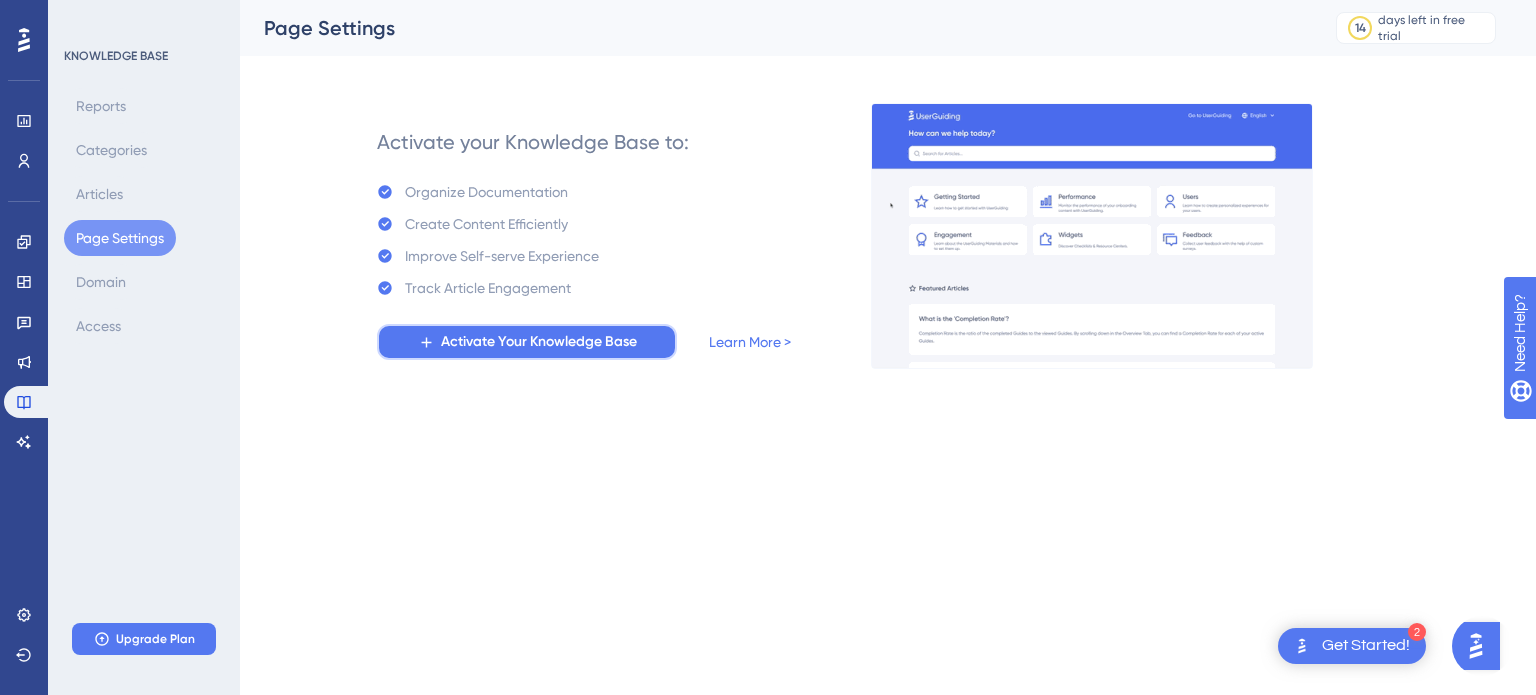 click on "Activate Your Knowledge Base" at bounding box center (539, 342) 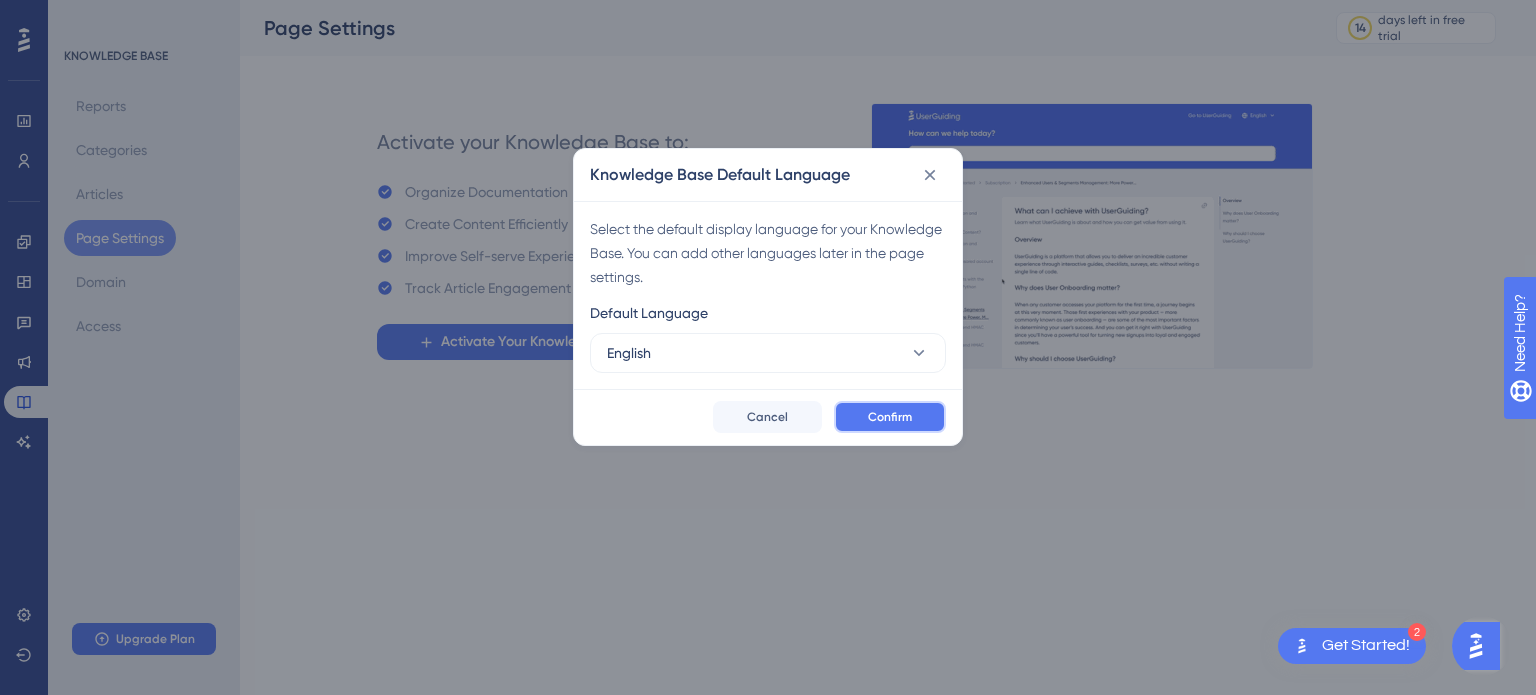 click on "Confirm" at bounding box center (890, 417) 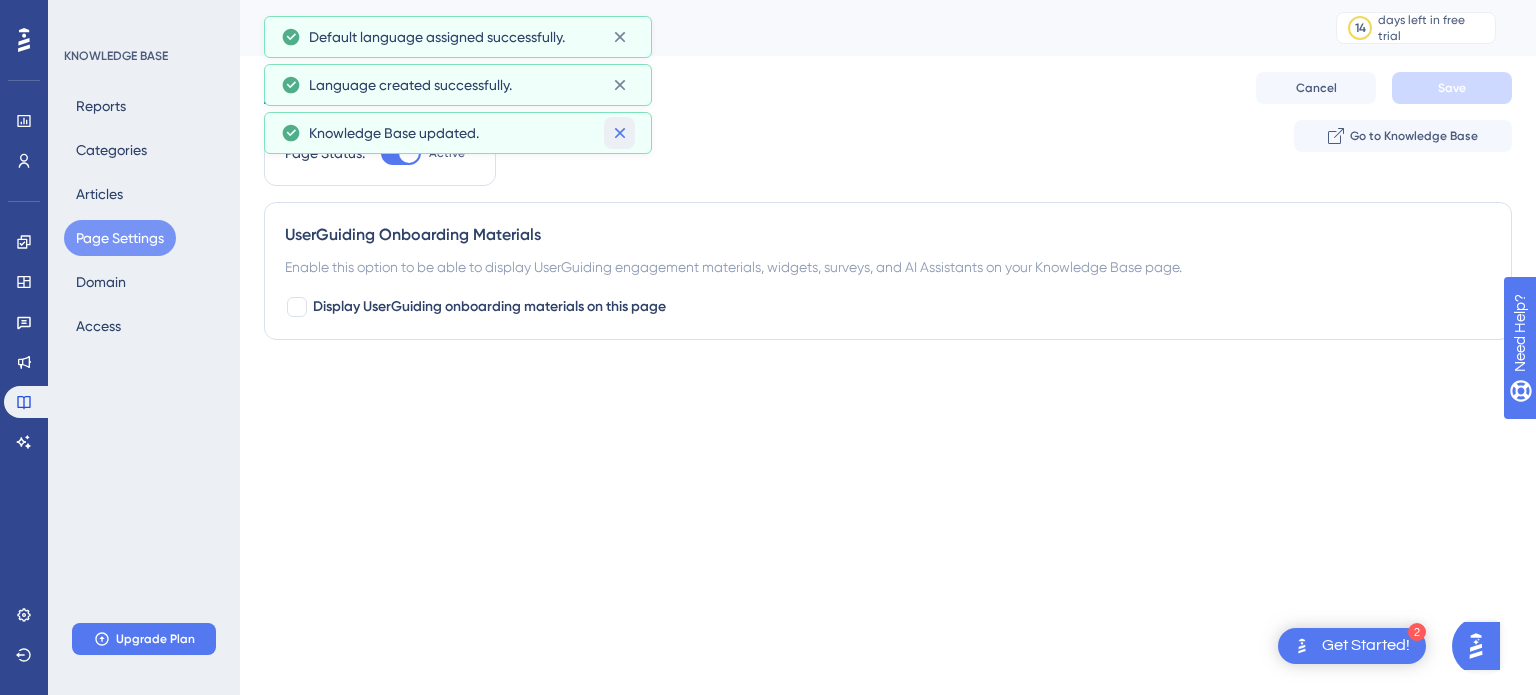 click 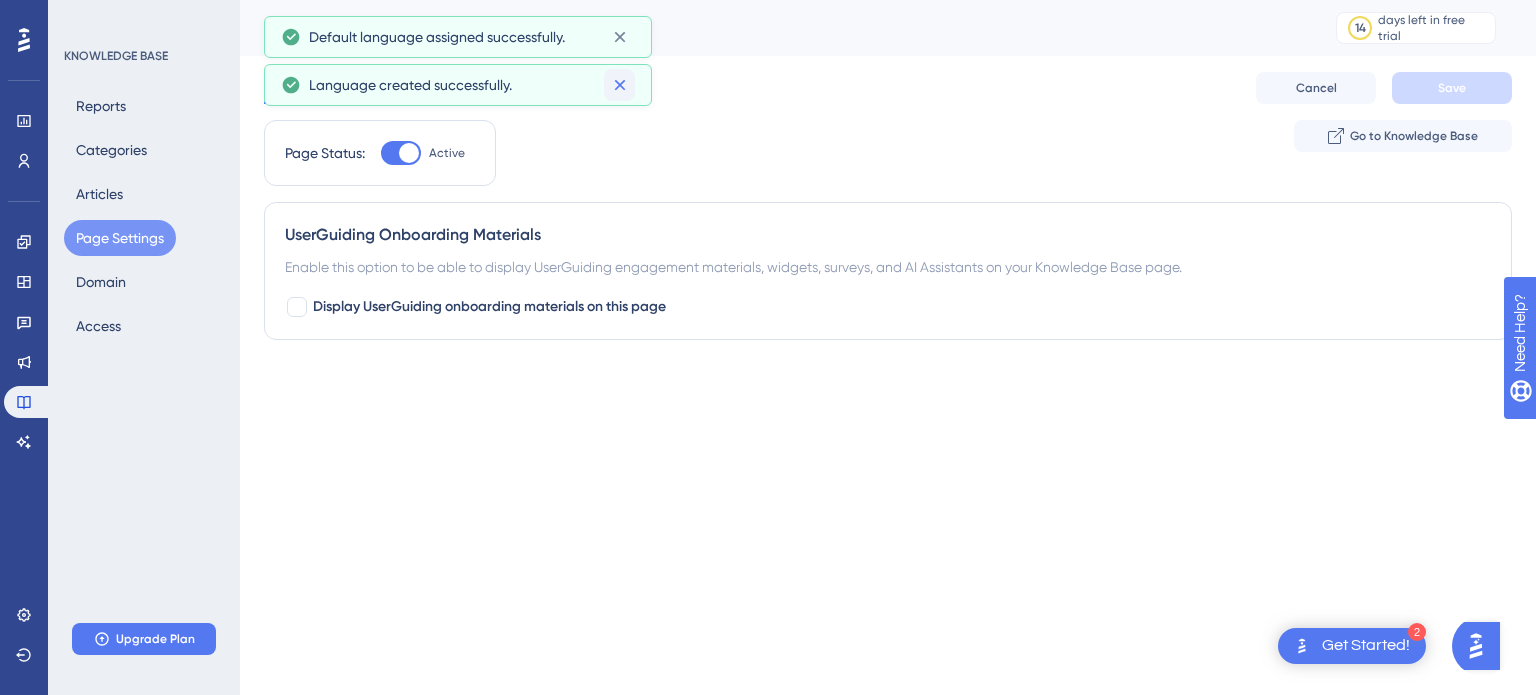 click on "Configuration Languages Page Style Texts Cancel Save" at bounding box center (888, 88) 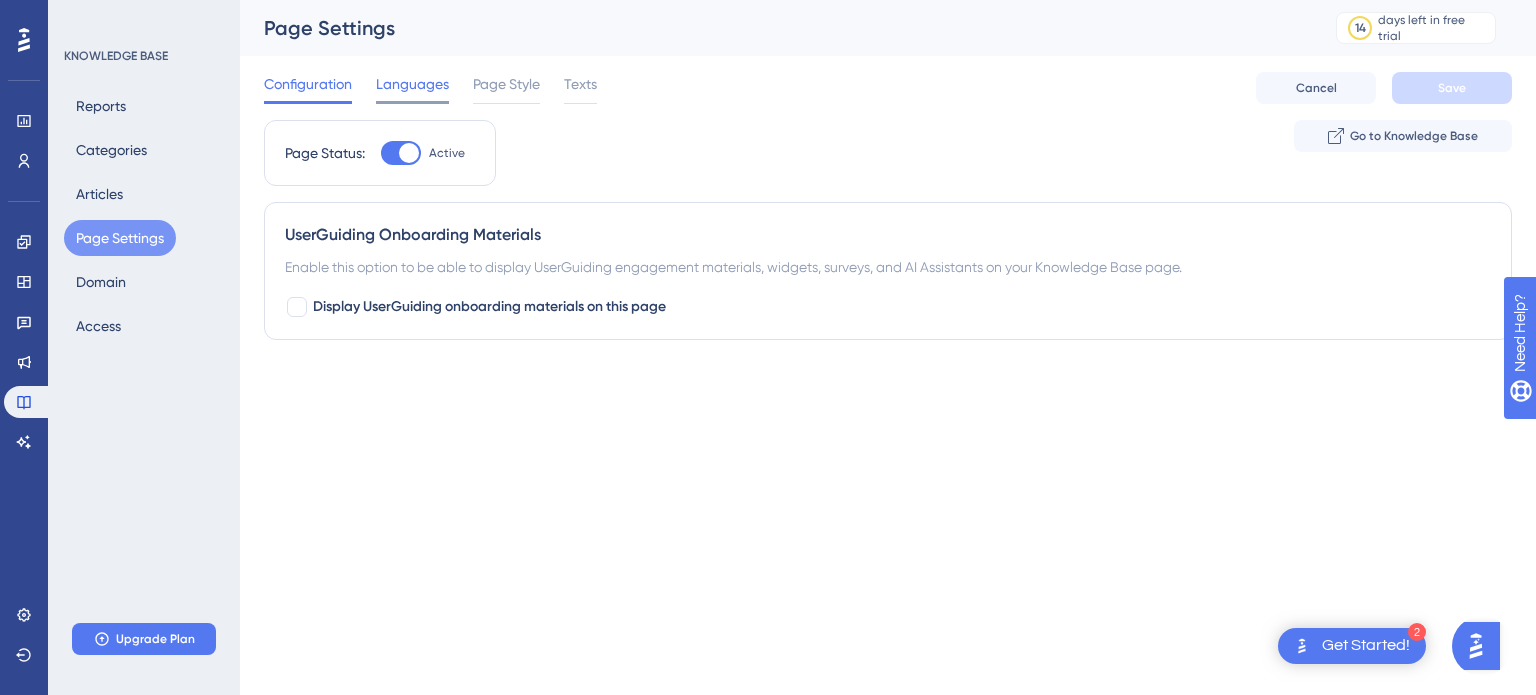 click on "Languages" at bounding box center [412, 84] 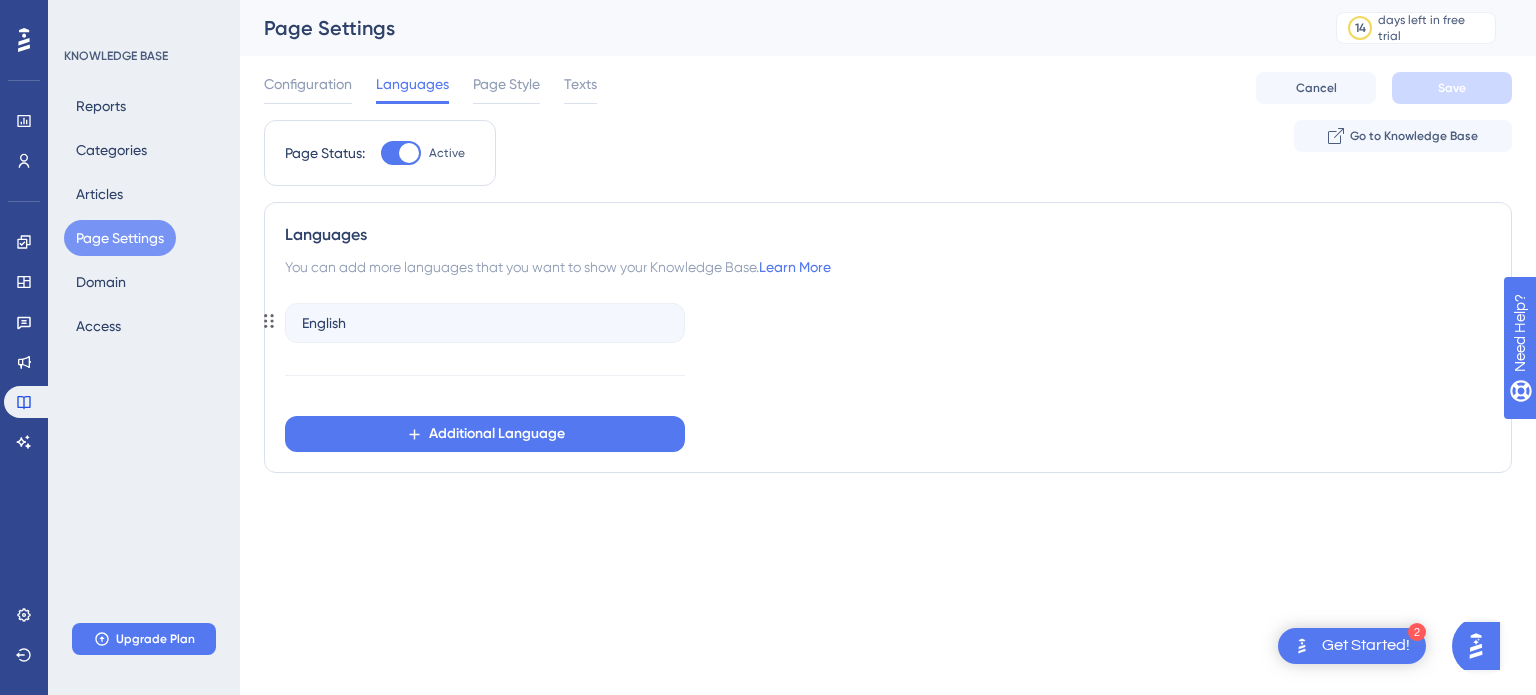 click on "English" at bounding box center (324, 323) 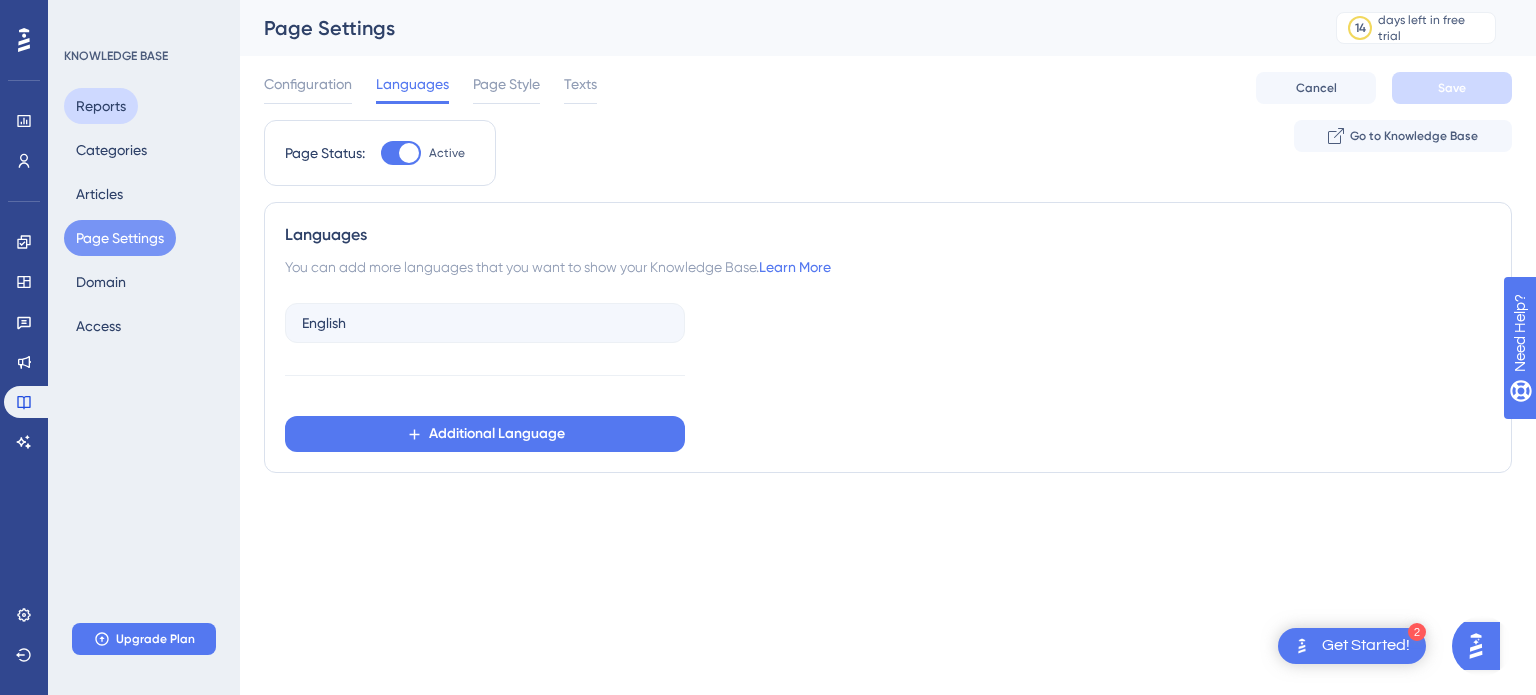click on "Reports" at bounding box center [101, 106] 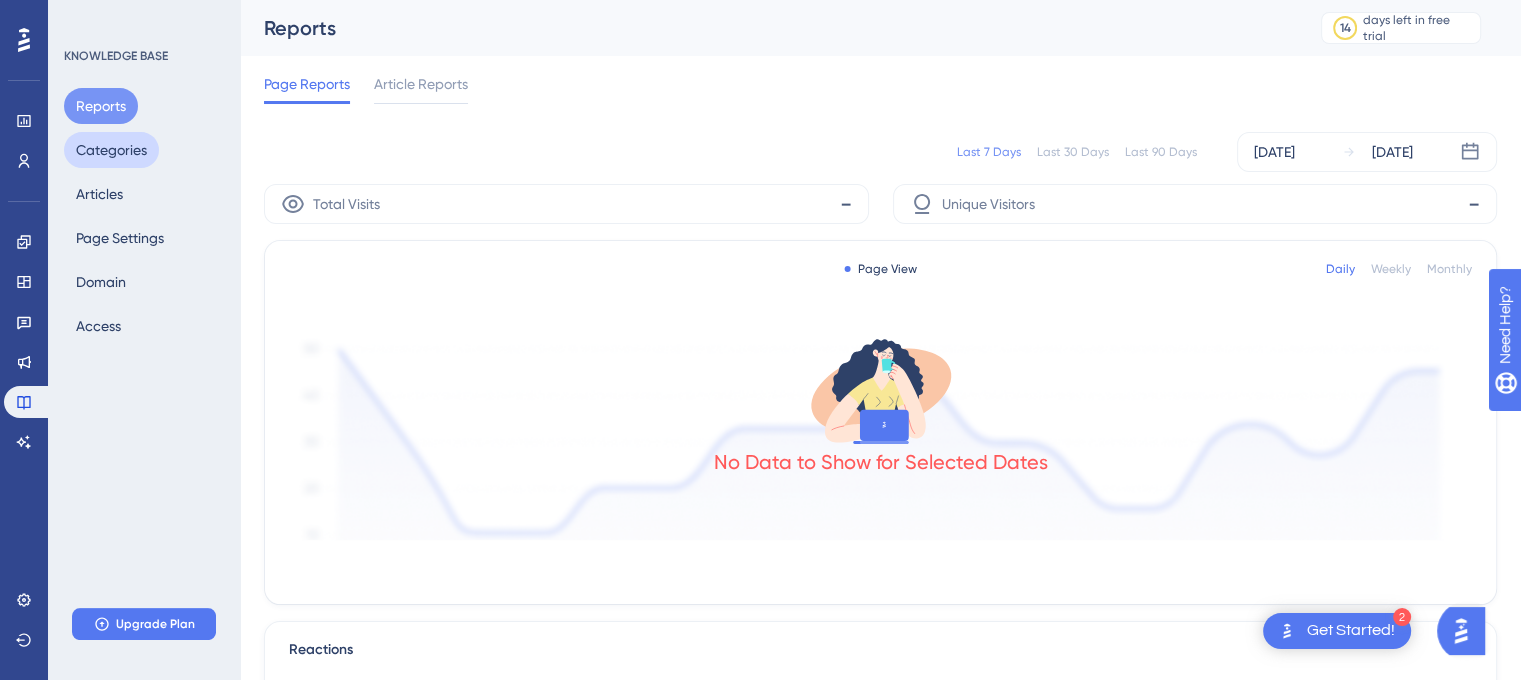 click on "Categories" at bounding box center [111, 150] 